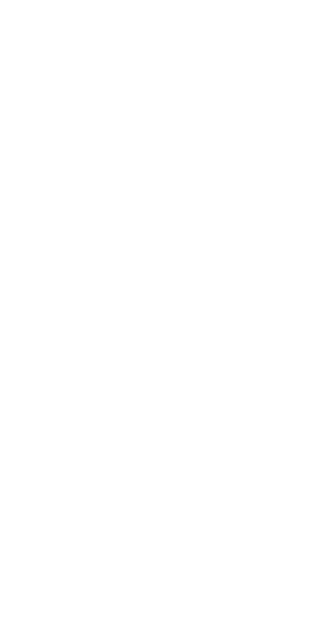scroll, scrollTop: 0, scrollLeft: 0, axis: both 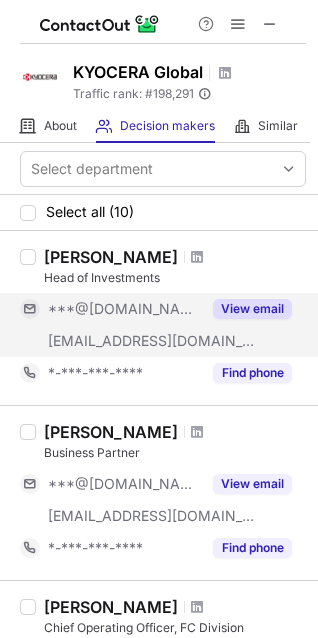 click on "View email" at bounding box center [252, 309] 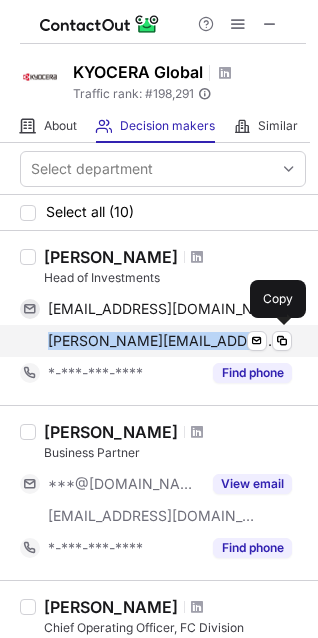 drag, startPoint x: 14, startPoint y: 344, endPoint x: 274, endPoint y: 350, distance: 260.0692 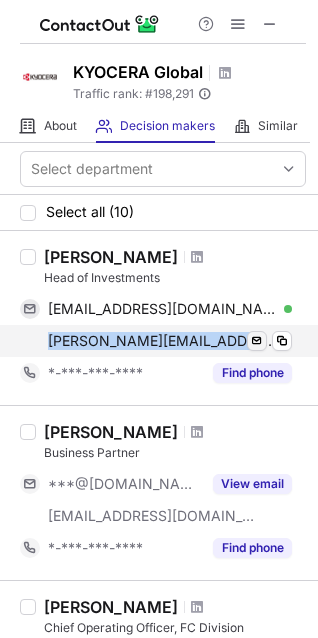copy on "[PERSON_NAME][EMAIL_ADDRESS][PERSON_NAME][DOMAIN_NAME]" 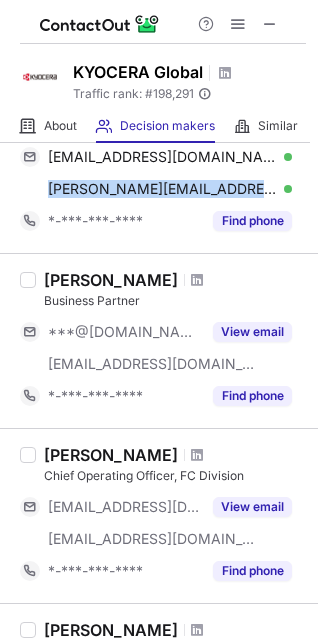 scroll, scrollTop: 200, scrollLeft: 0, axis: vertical 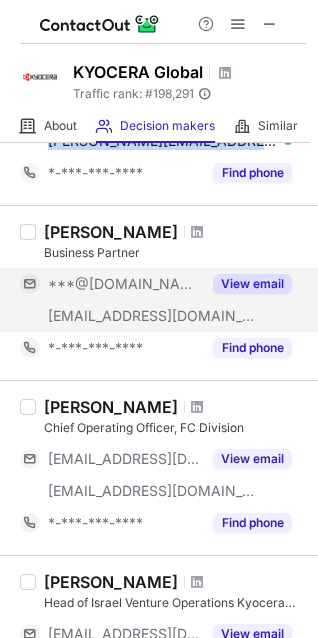 click on "View email" at bounding box center (252, 284) 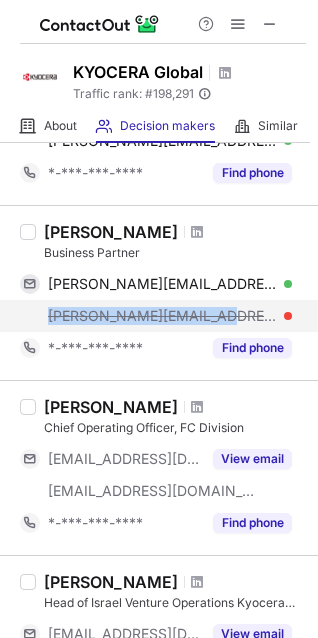 drag, startPoint x: 36, startPoint y: 320, endPoint x: 210, endPoint y: 315, distance: 174.07182 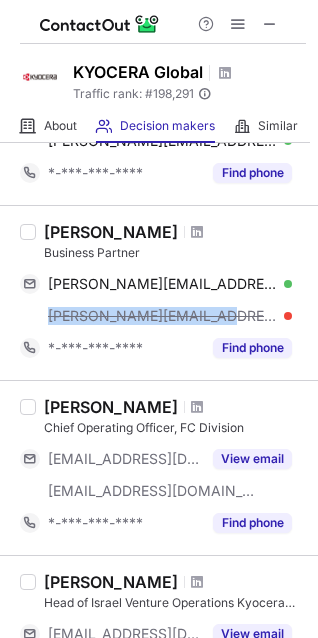 scroll, scrollTop: 300, scrollLeft: 0, axis: vertical 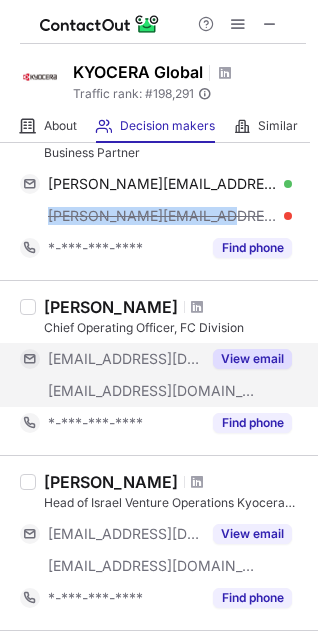 click on "View email" at bounding box center [252, 359] 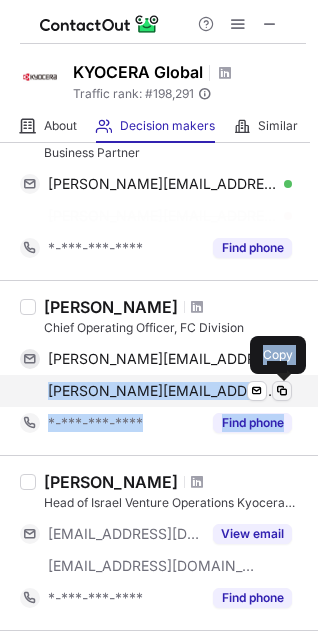 drag, startPoint x: 12, startPoint y: 393, endPoint x: 291, endPoint y: 383, distance: 279.17917 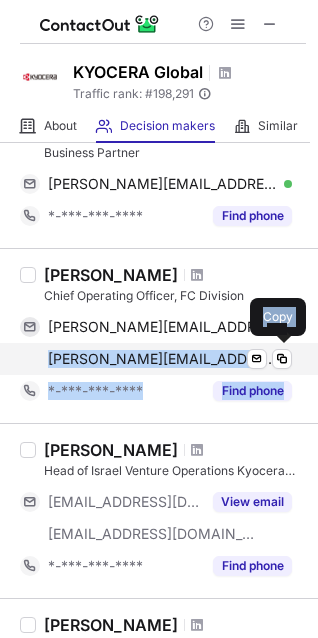 click on "florian.arzberger@kyocera.com Verified Send email Copy" at bounding box center (156, 359) 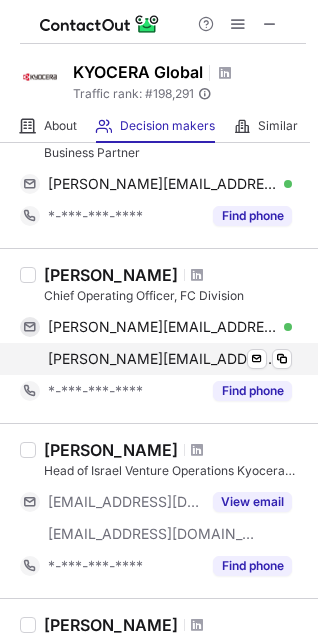 click on "florian.arzberger@kyocera.com Verified Send email Copied!" at bounding box center (156, 359) 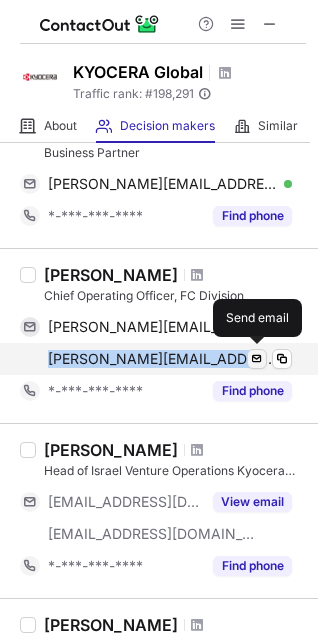drag, startPoint x: 23, startPoint y: 351, endPoint x: 258, endPoint y: 359, distance: 235.13612 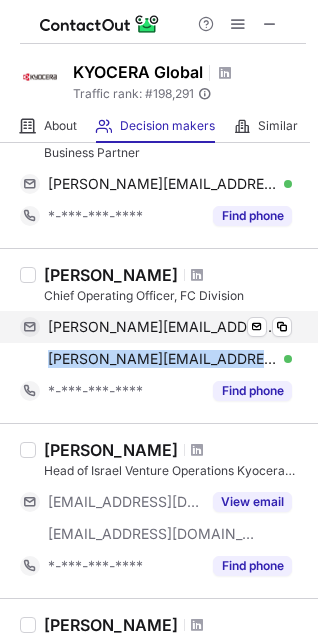 copy on "florian.arzberger@kyocera.com Verified" 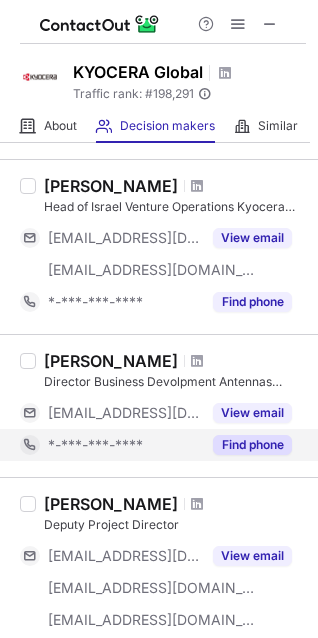 scroll, scrollTop: 600, scrollLeft: 0, axis: vertical 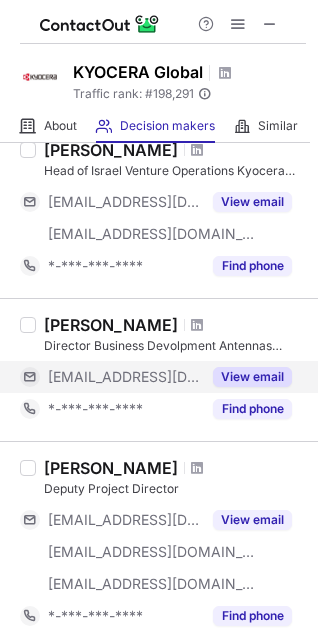click on "View email" at bounding box center [252, 377] 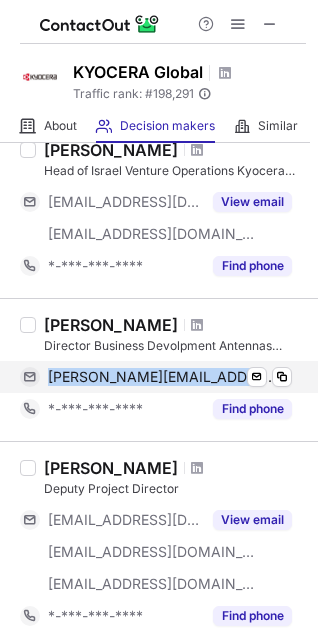 drag, startPoint x: 44, startPoint y: 375, endPoint x: 232, endPoint y: 380, distance: 188.06648 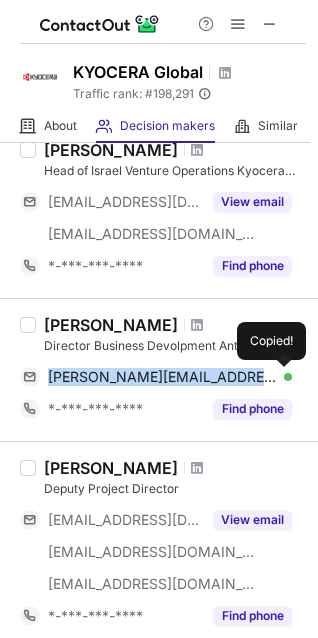 copy on "ken.mueller@kyocera.com" 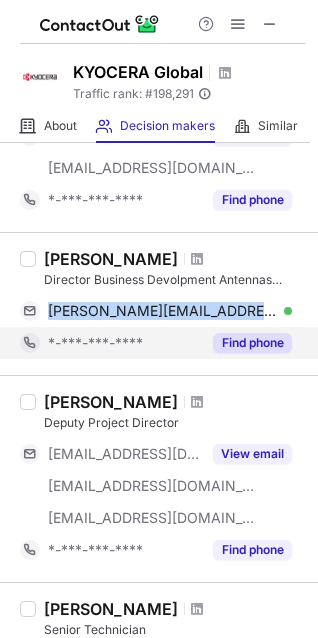 scroll, scrollTop: 700, scrollLeft: 0, axis: vertical 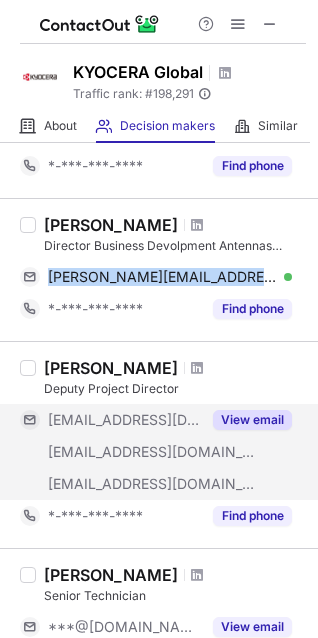 click on "View email" at bounding box center (252, 420) 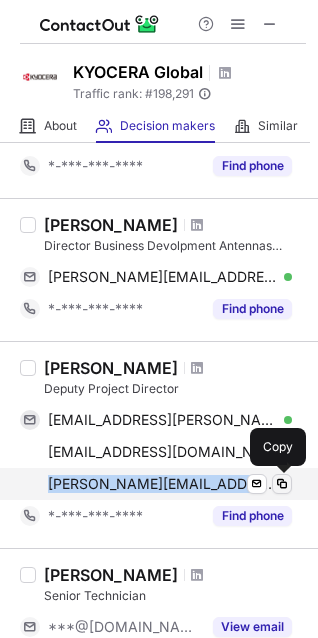 drag, startPoint x: 33, startPoint y: 486, endPoint x: 276, endPoint y: 472, distance: 243.40295 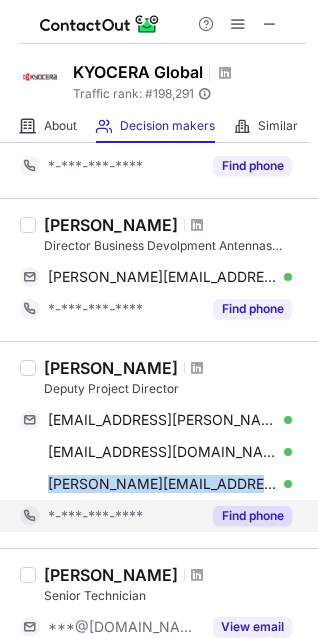 copy on "bailey.thompson@kyocera.com" 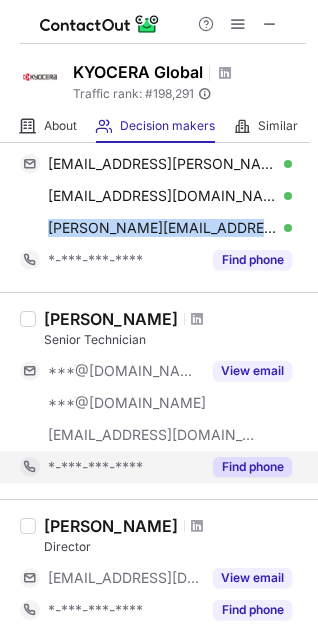 scroll, scrollTop: 1000, scrollLeft: 0, axis: vertical 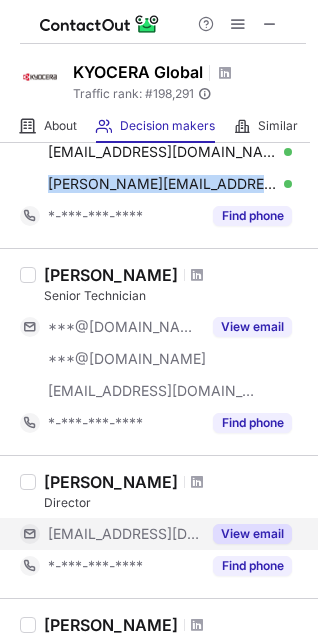 click on "View email" at bounding box center [252, 534] 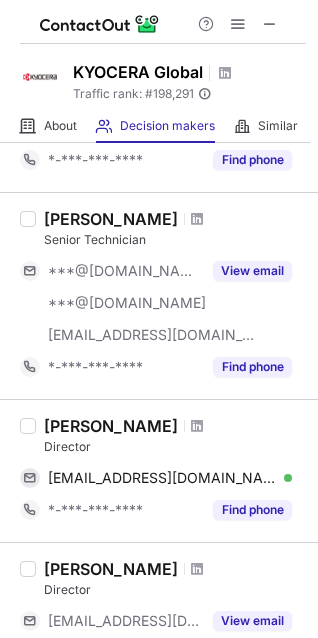 scroll, scrollTop: 1100, scrollLeft: 0, axis: vertical 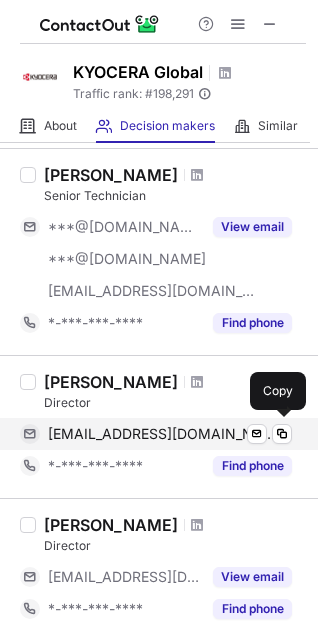 drag, startPoint x: 43, startPoint y: 433, endPoint x: 182, endPoint y: 442, distance: 139.29106 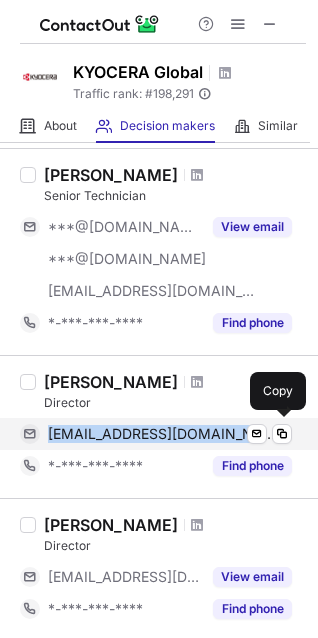 drag, startPoint x: 36, startPoint y: 424, endPoint x: 224, endPoint y: 426, distance: 188.01064 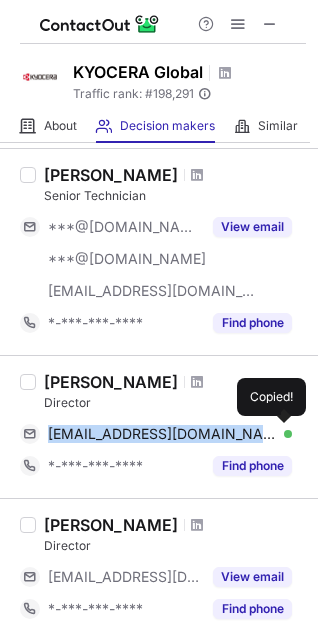 copy on "kenji.sato@kyocera.com" 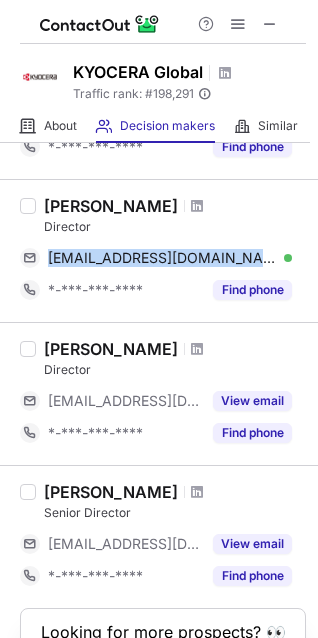 scroll, scrollTop: 1300, scrollLeft: 0, axis: vertical 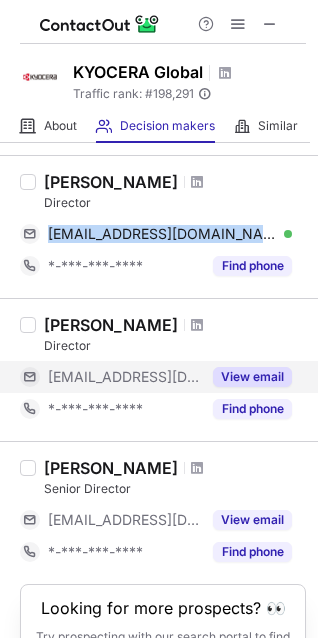 click on "View email" at bounding box center (252, 377) 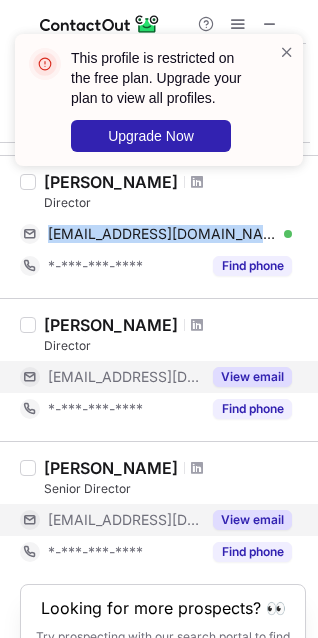 click on "View email" at bounding box center [252, 520] 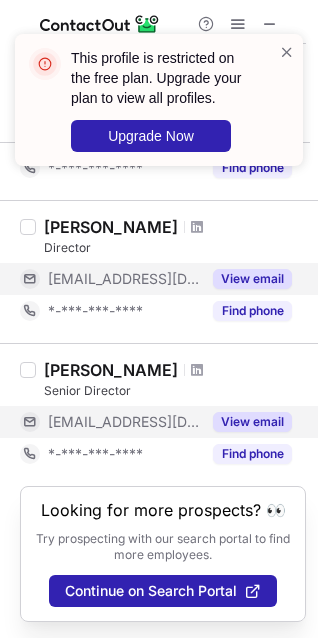 scroll, scrollTop: 1413, scrollLeft: 0, axis: vertical 